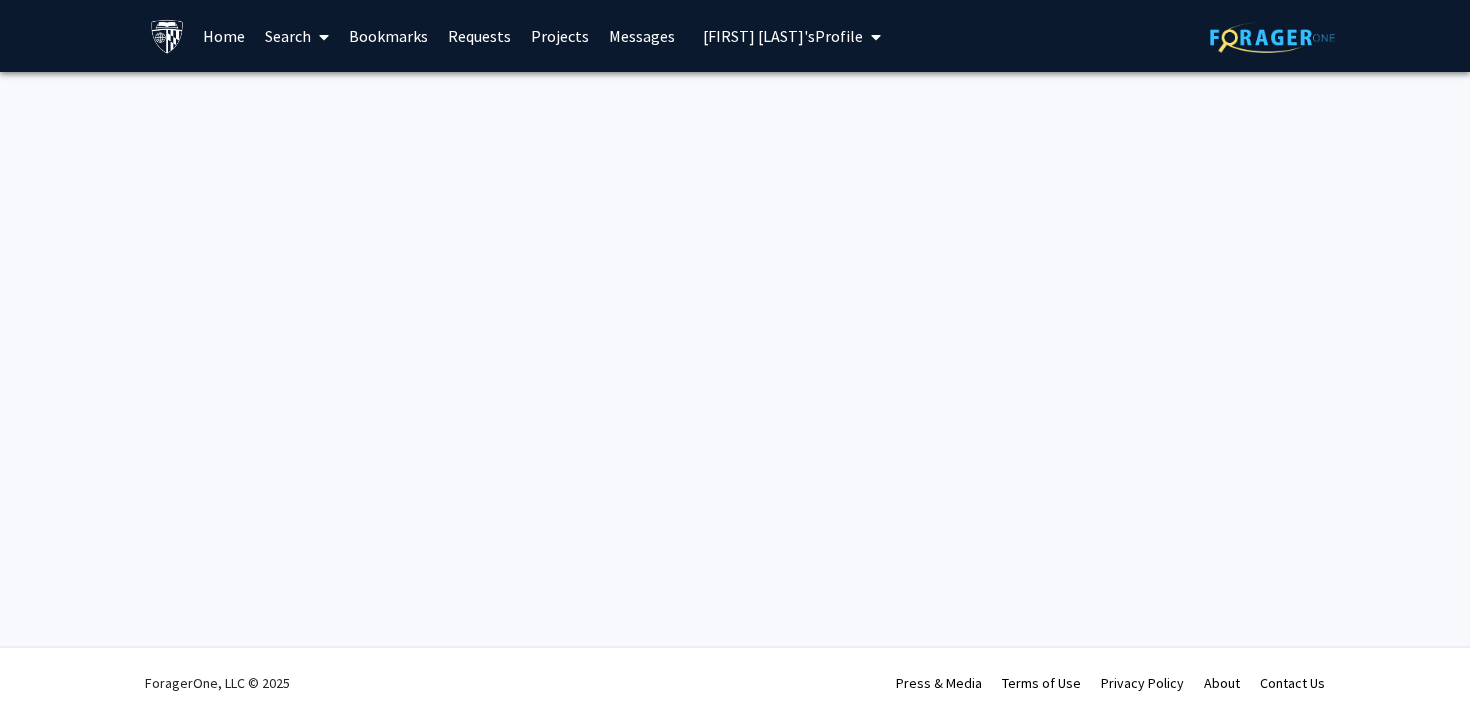 scroll, scrollTop: 0, scrollLeft: 0, axis: both 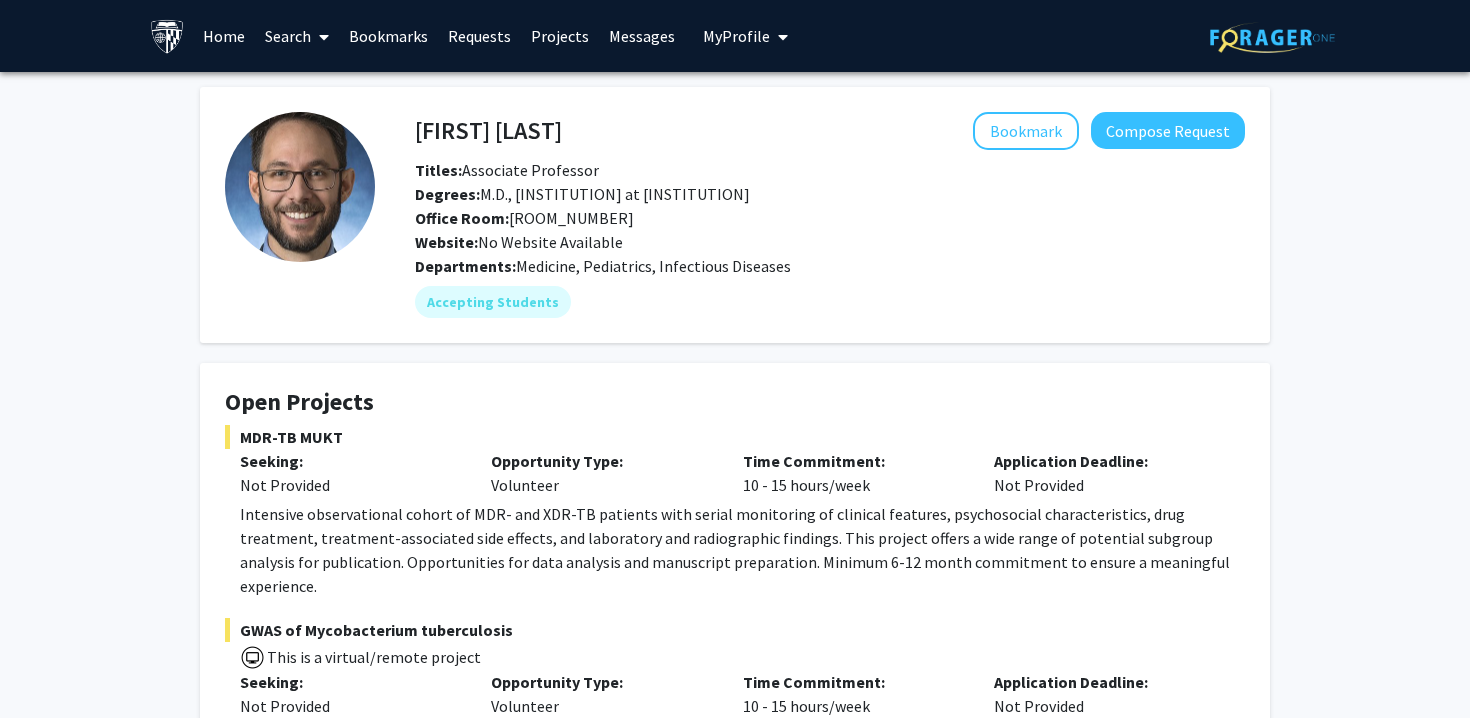 click on "Home" at bounding box center [224, 36] 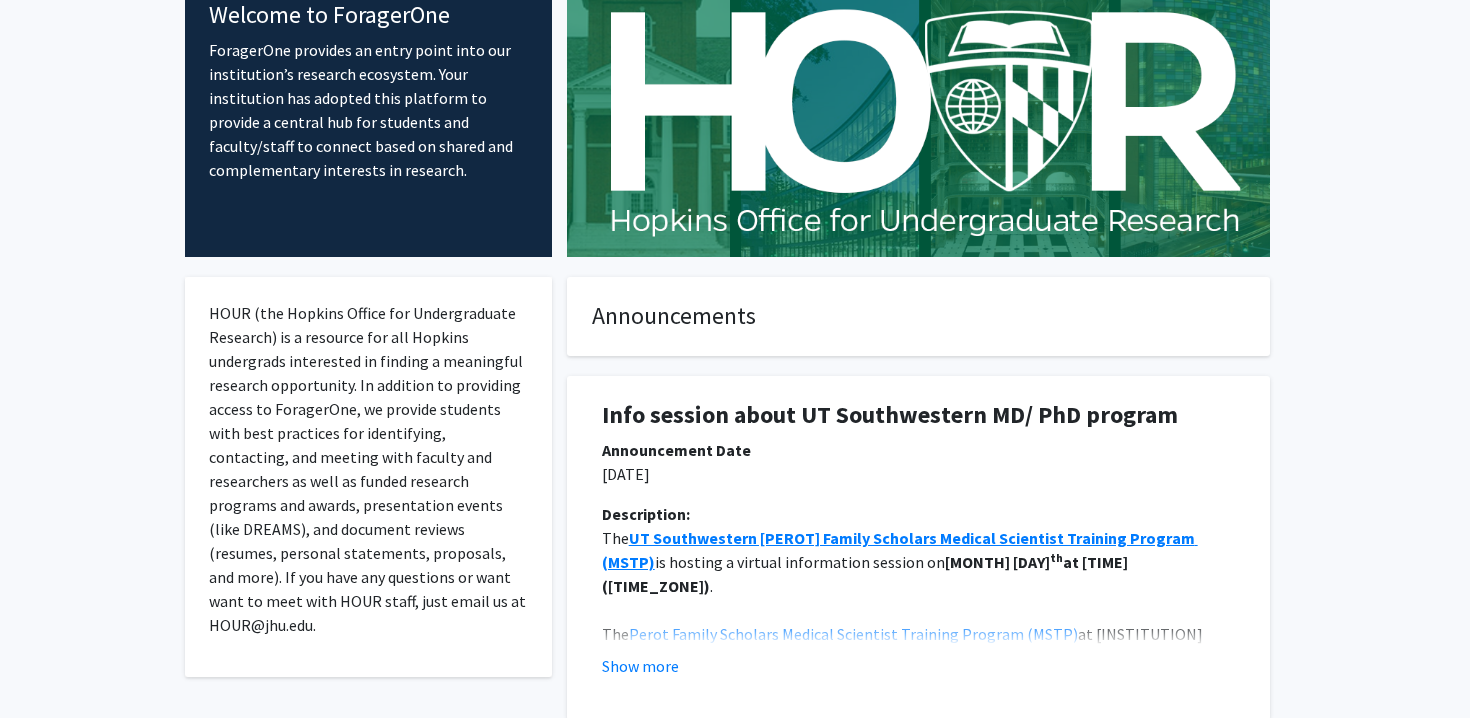 scroll, scrollTop: 0, scrollLeft: 0, axis: both 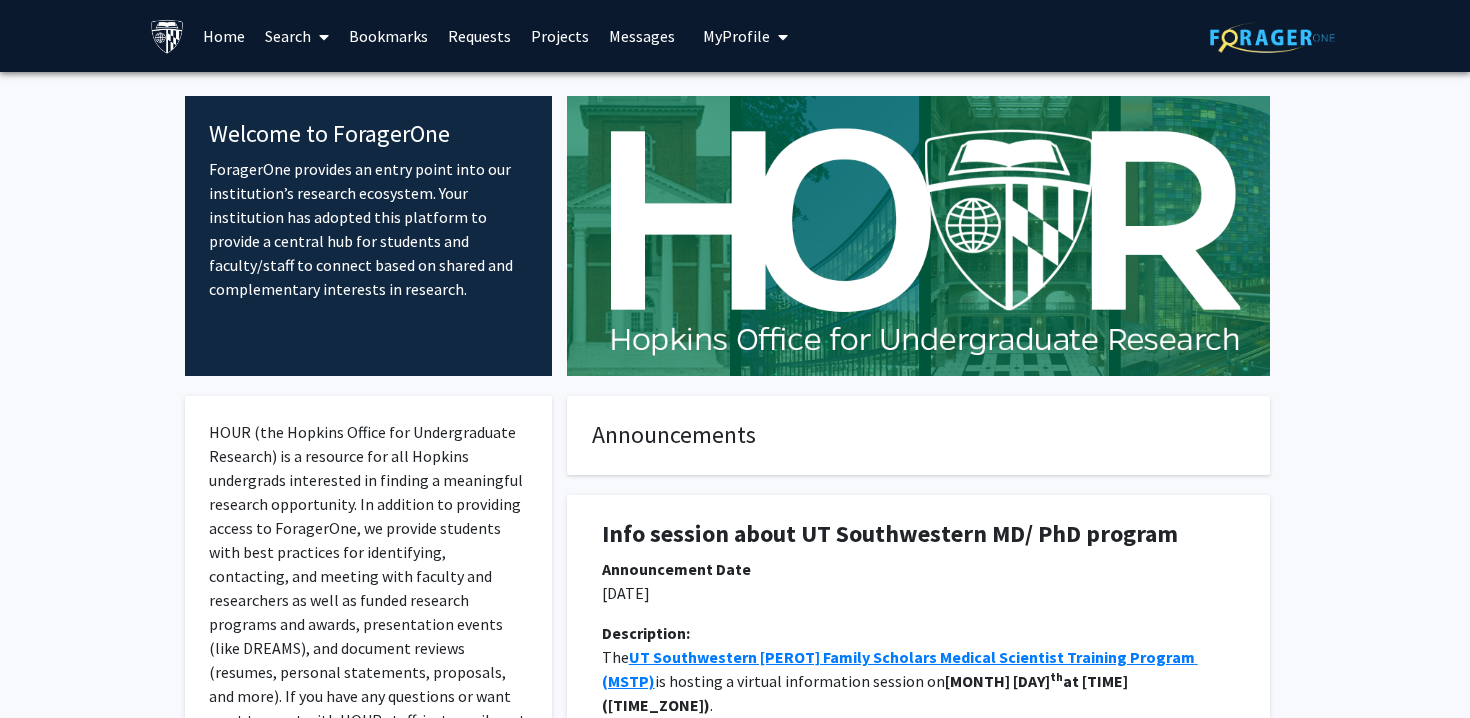 click on "Search" at bounding box center [297, 36] 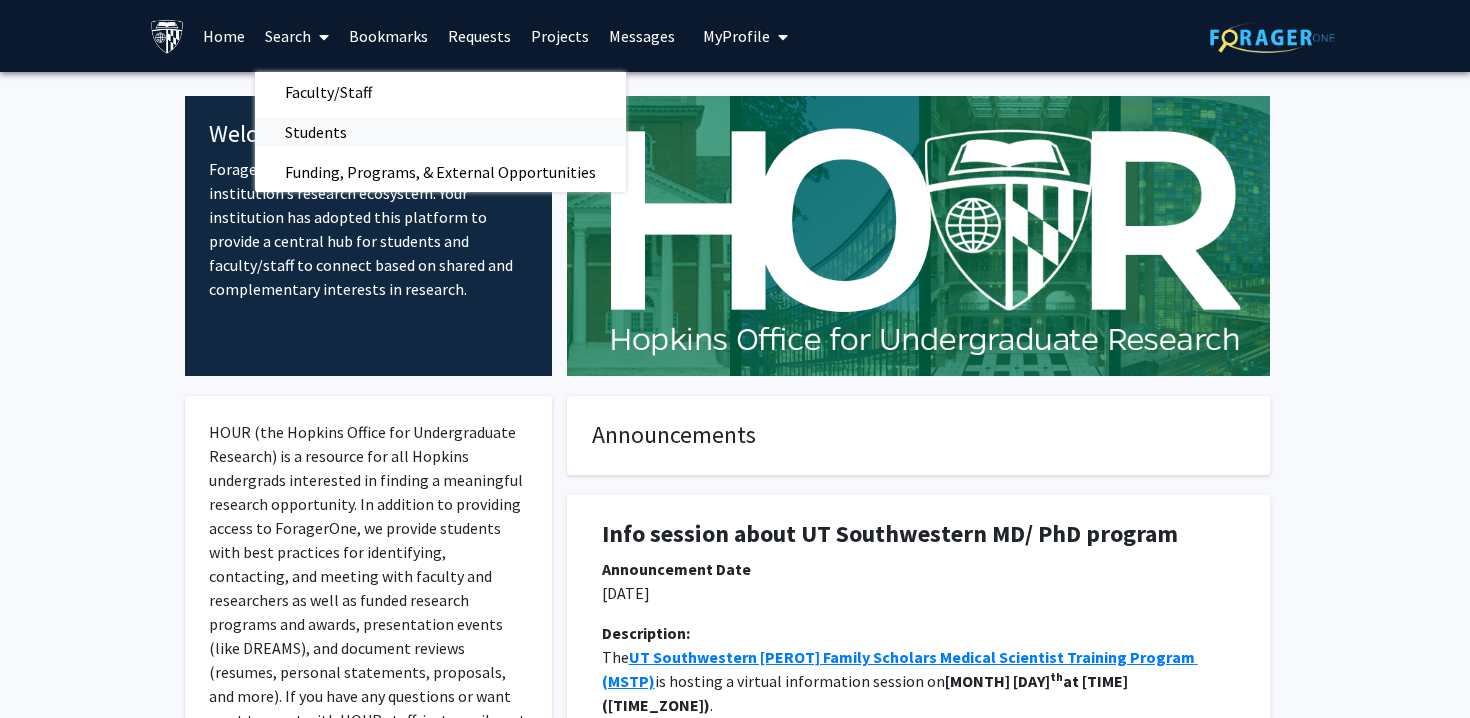 click on "Students" at bounding box center [316, 132] 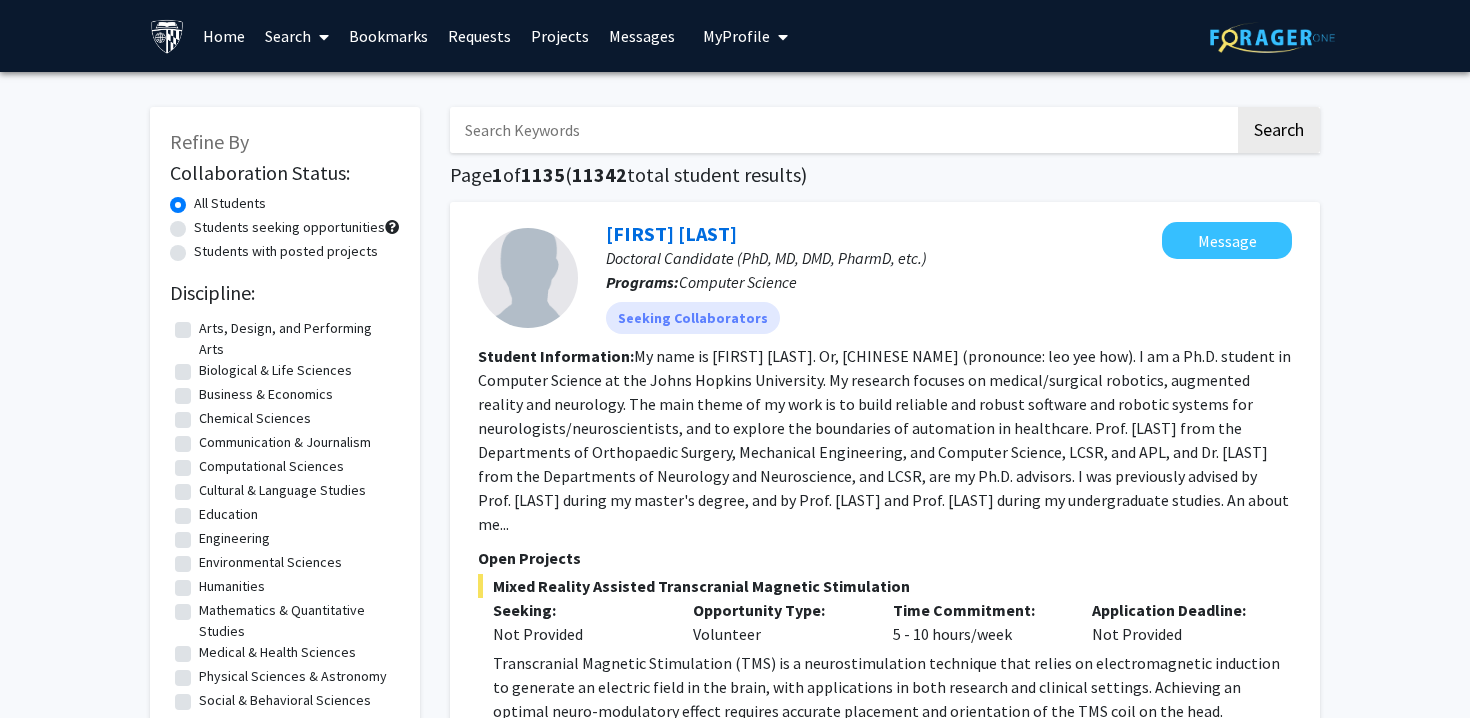 click on "Search" at bounding box center [297, 36] 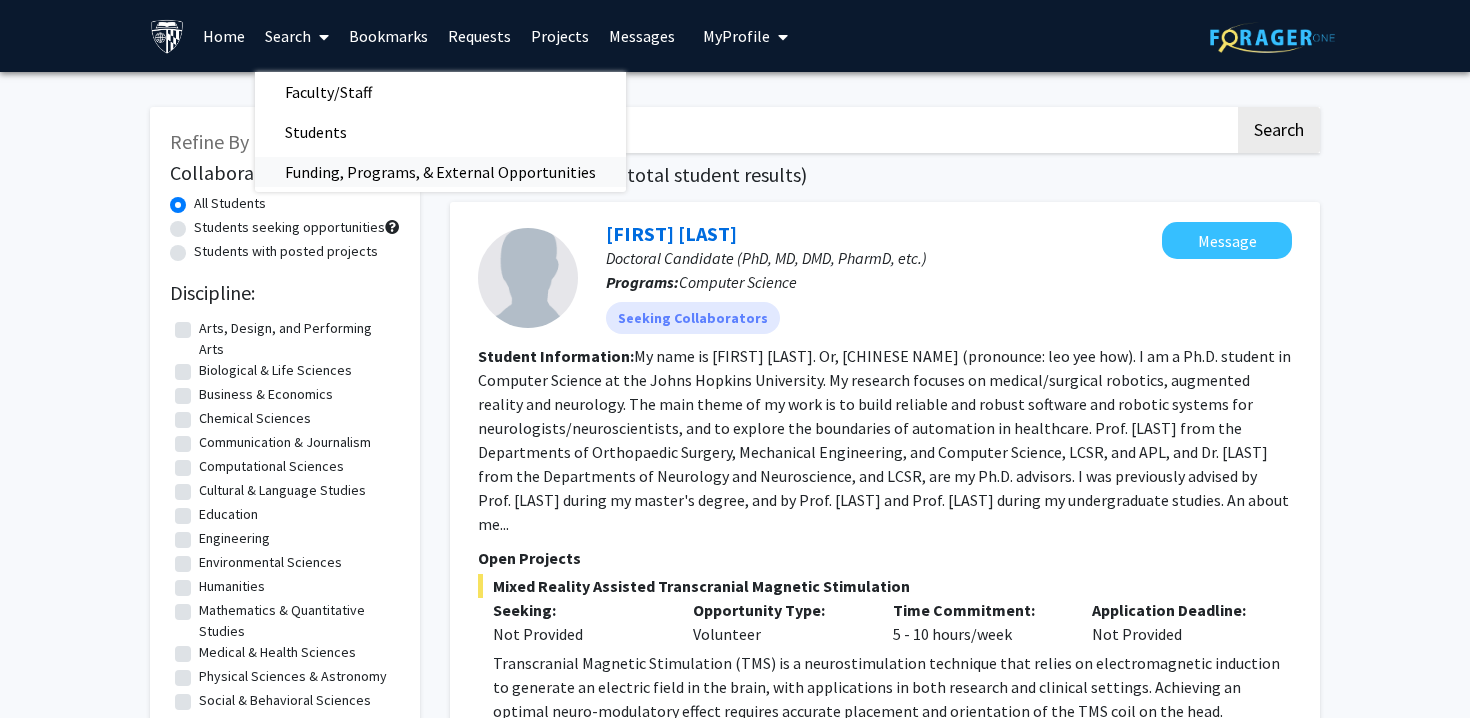 click on "Funding, Programs, & External Opportunities" at bounding box center [440, 172] 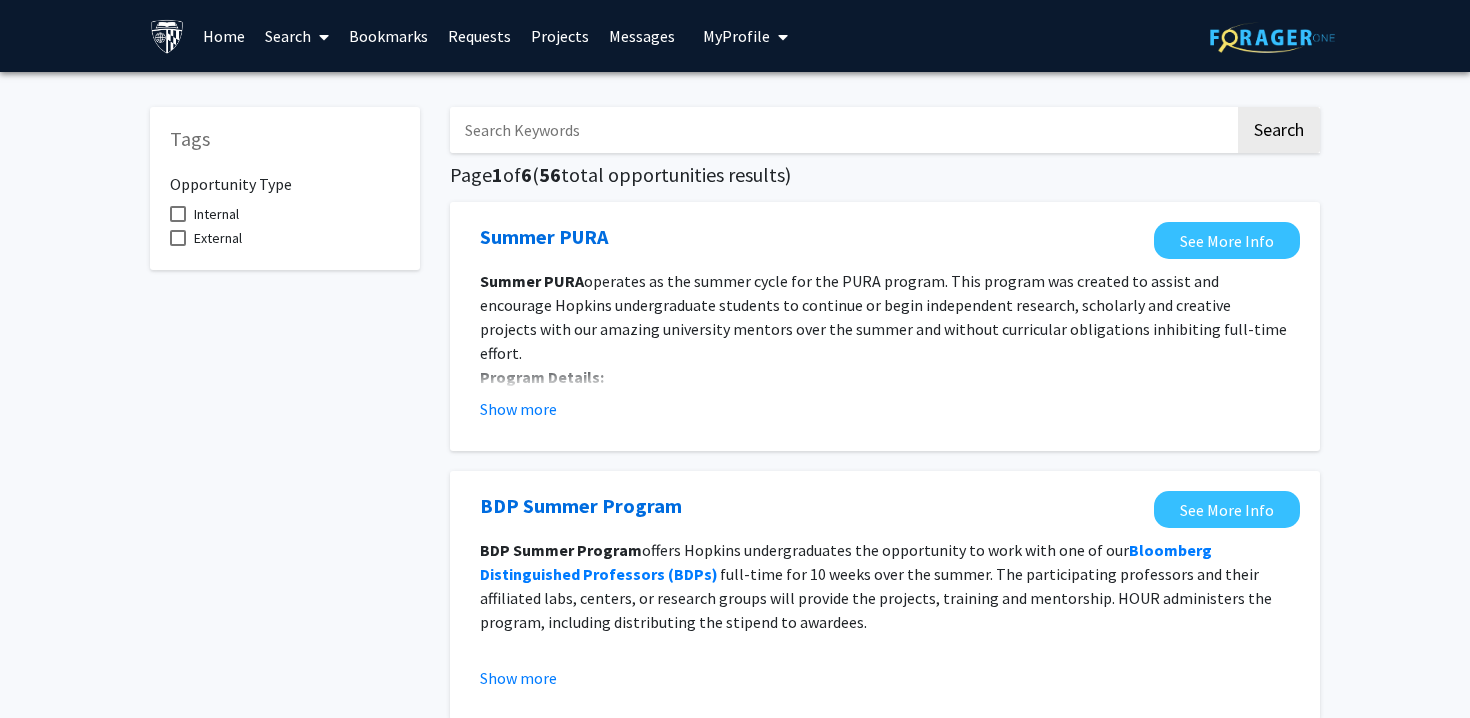 click on "Opportunity Type    Internal     External" 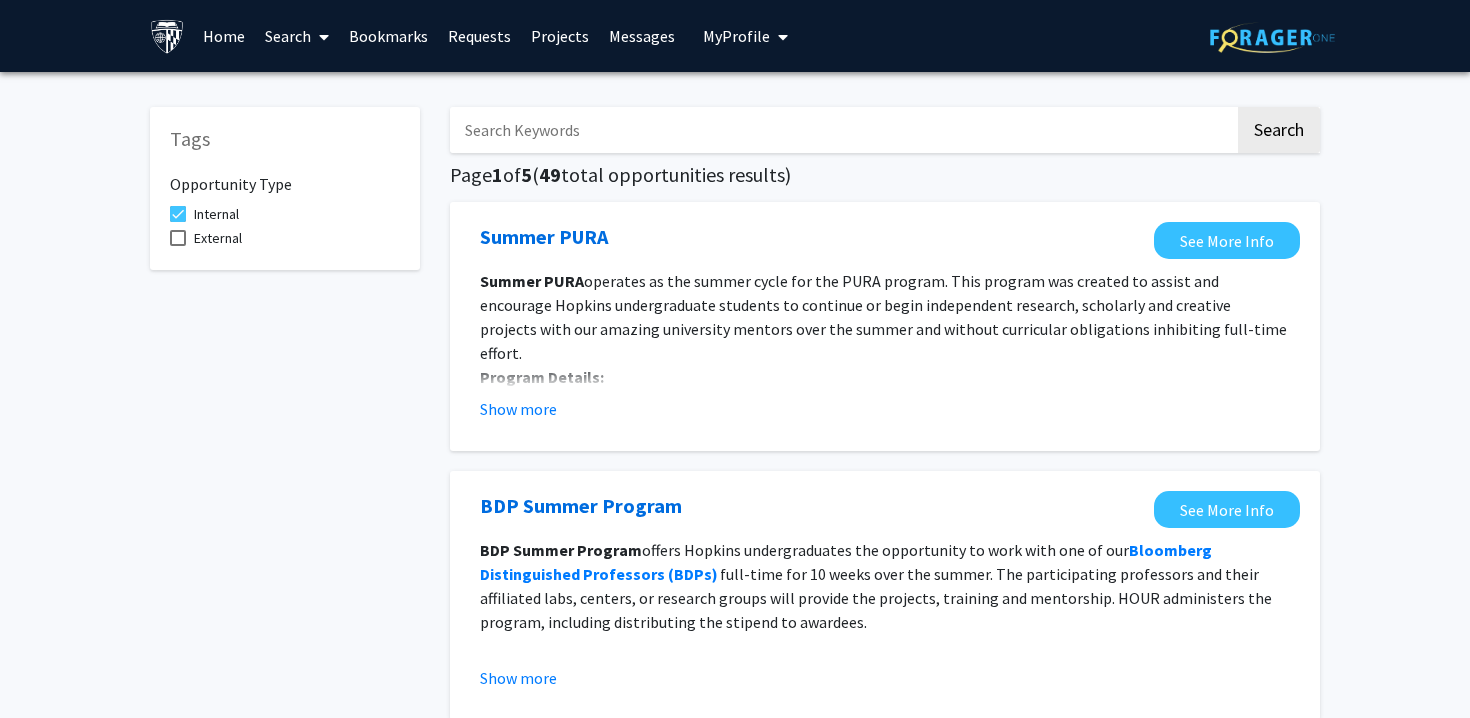 click at bounding box center (324, 37) 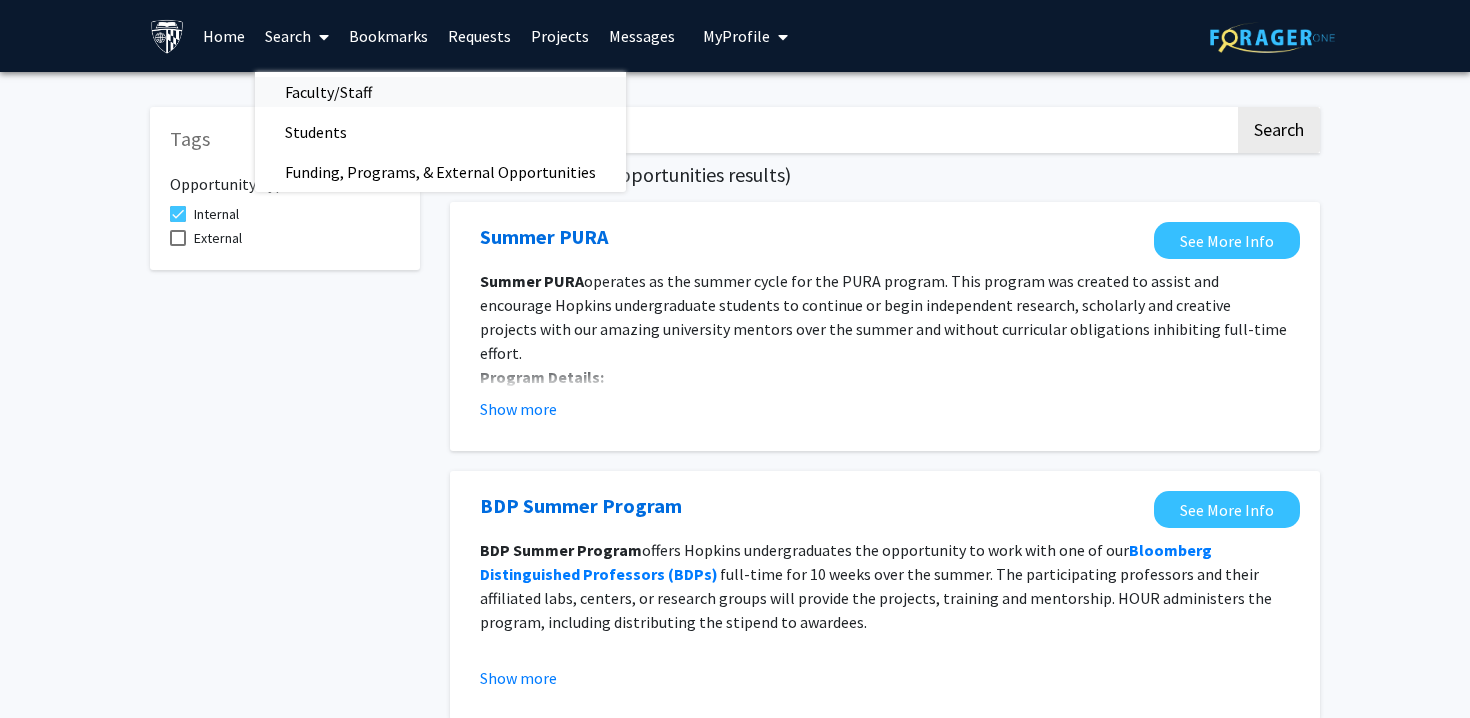 click on "Faculty/Staff" at bounding box center [328, 92] 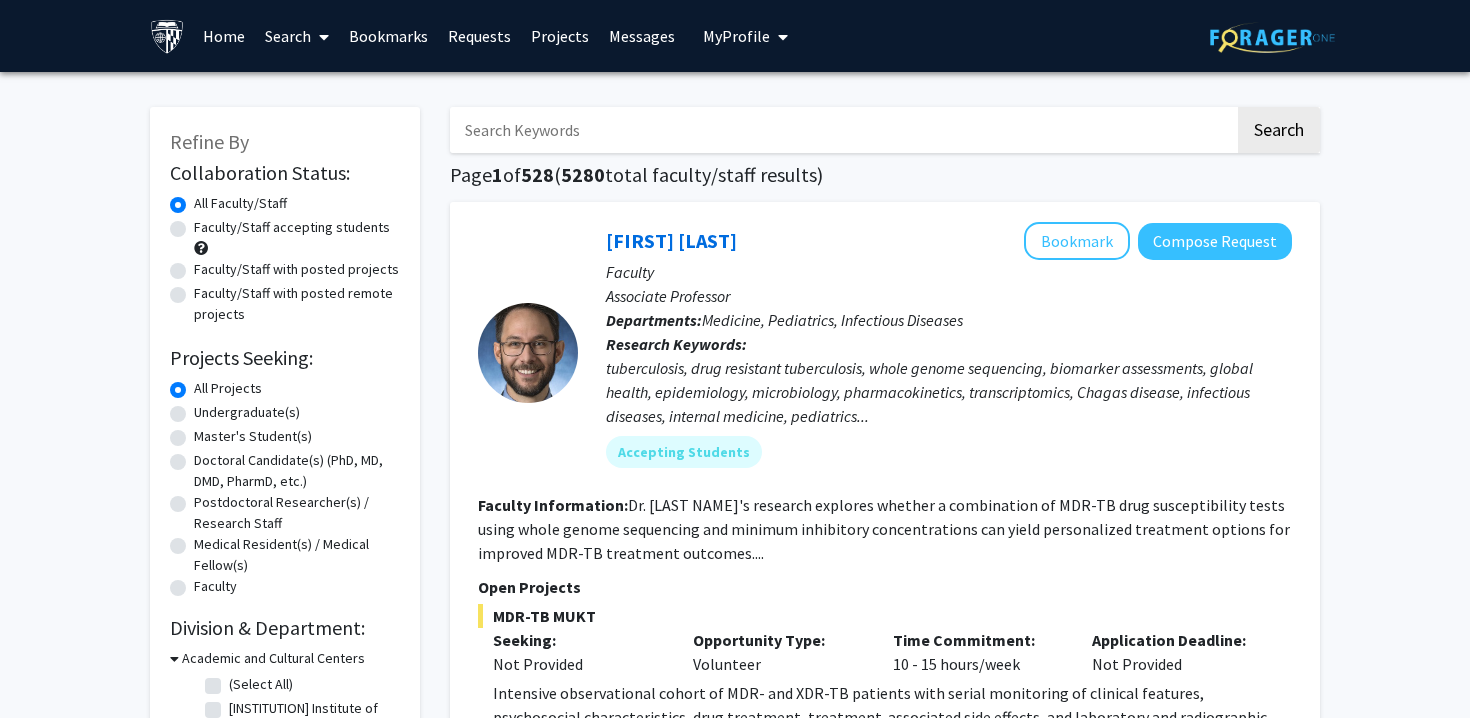 click on "Refine By Collaboration Status: Collaboration Status  All Faculty/Staff 	  Collaboration Status  Faculty/Staff accepting students 	  Collaboration Status  Faculty/Staff with posted projects 	  Collaboration Status  Faculty/Staff with posted remote projects 	  Projects Seeking: Projects Seeking Level  All Projects 	  Projects Seeking Level  Undergraduate(s) 	  Projects Seeking Level  Master's Student(s) 	  Projects Seeking Level  Doctoral Candidate(s) (PhD, MD, DMD, PharmD, etc.) 	  Projects Seeking Level  Postdoctoral Researcher(s) / Research Staff 	  Projects Seeking Level  Medical Resident(s) / Medical Fellow(s) 	  Projects Seeking Level  Faculty 	  Division & Department:	  	   Academic and Cultural Centers  (Select All)  (Select All)  Berman Institute of Bioethics (BIB)  Berman Institute of Bioethics (BIB)  Bloomberg Center for Public Innovation  Bloomberg Center for Public Innovation  Center for Talented Youth (CTY)  Center for Talented Youth (CTY)  Urban Health Institute (UHI)  	   	   	  1" 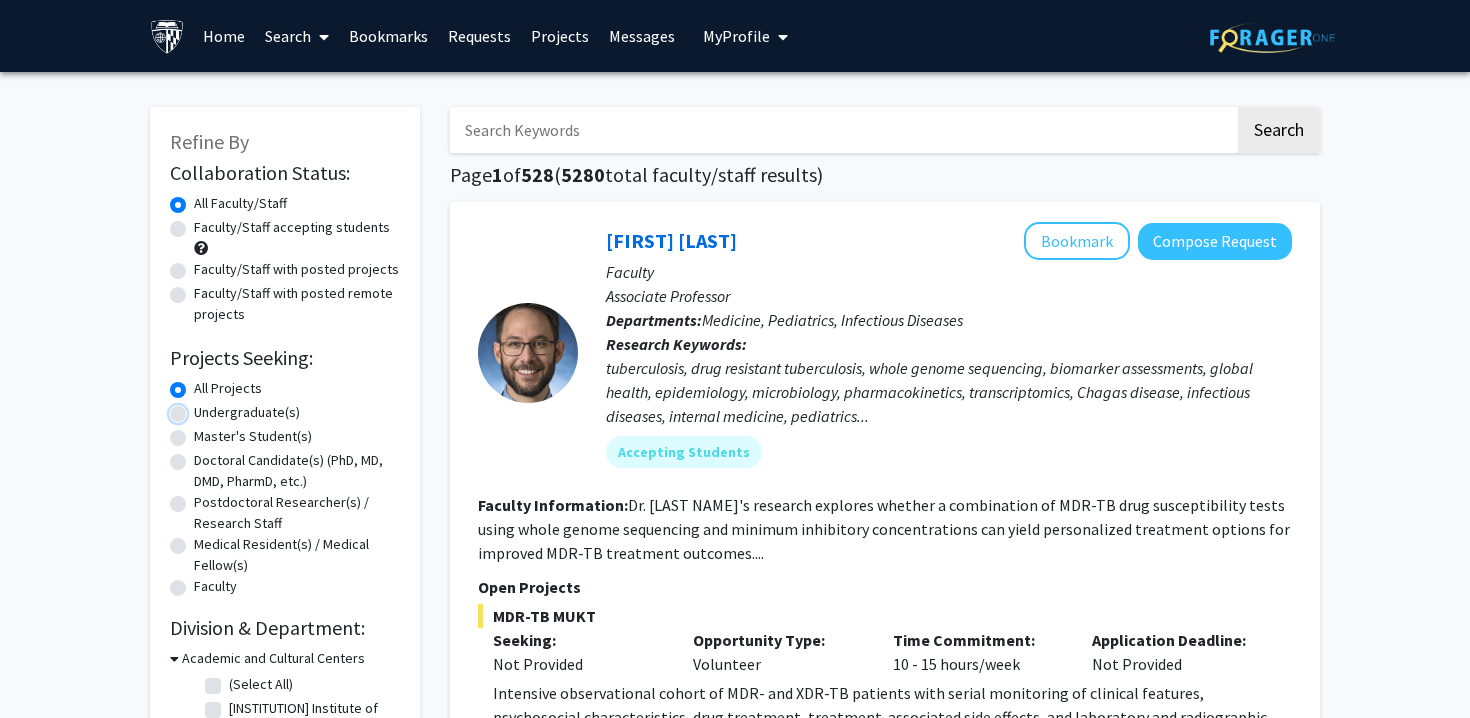 click on "Undergraduate(s)" at bounding box center [200, 408] 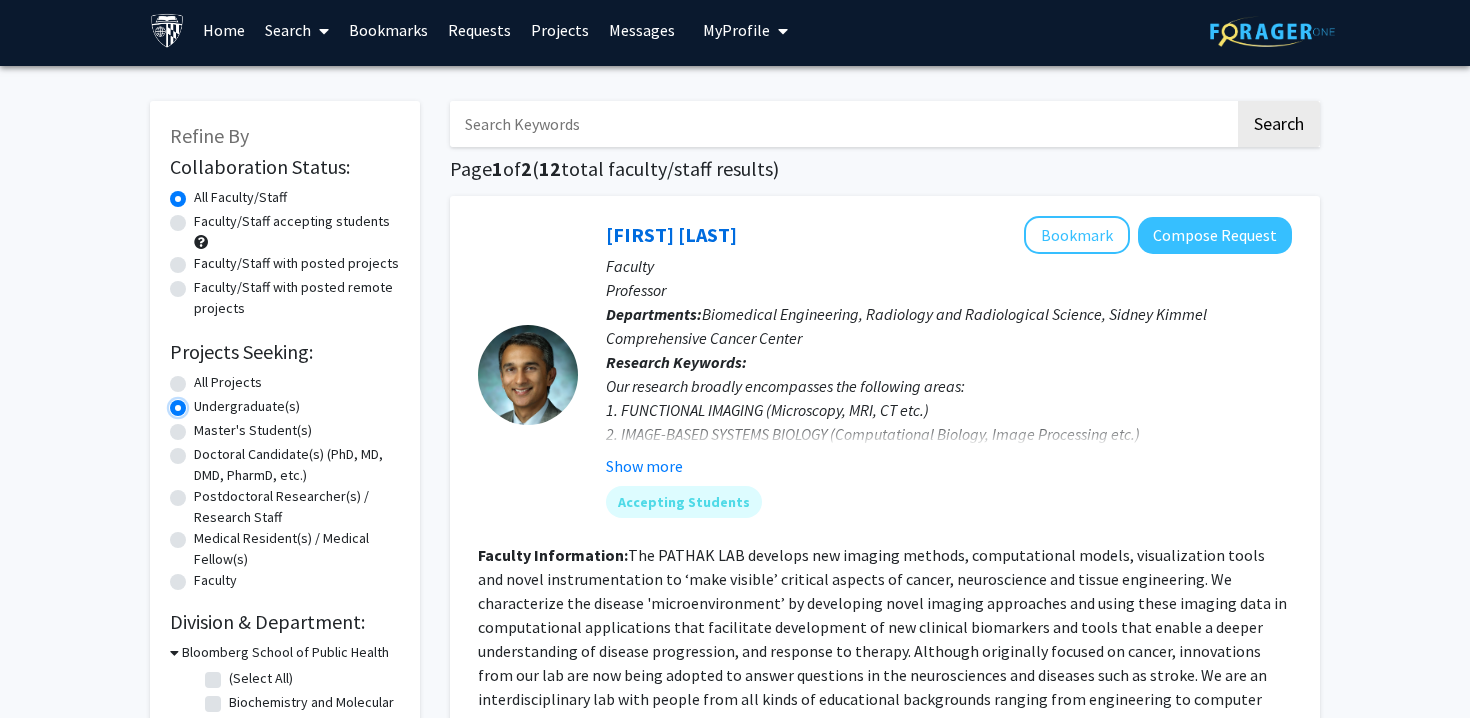scroll, scrollTop: 9, scrollLeft: 0, axis: vertical 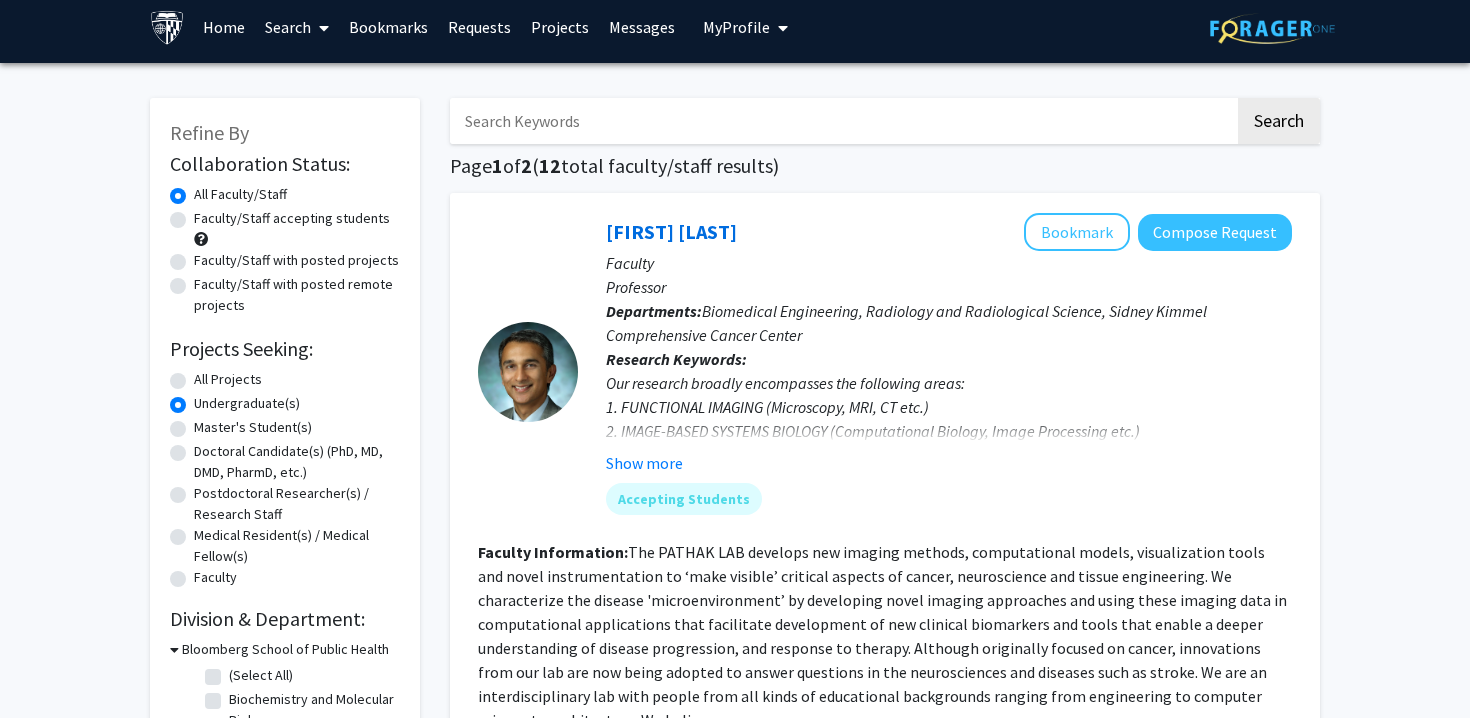 click on "Faculty/Staff accepting students" 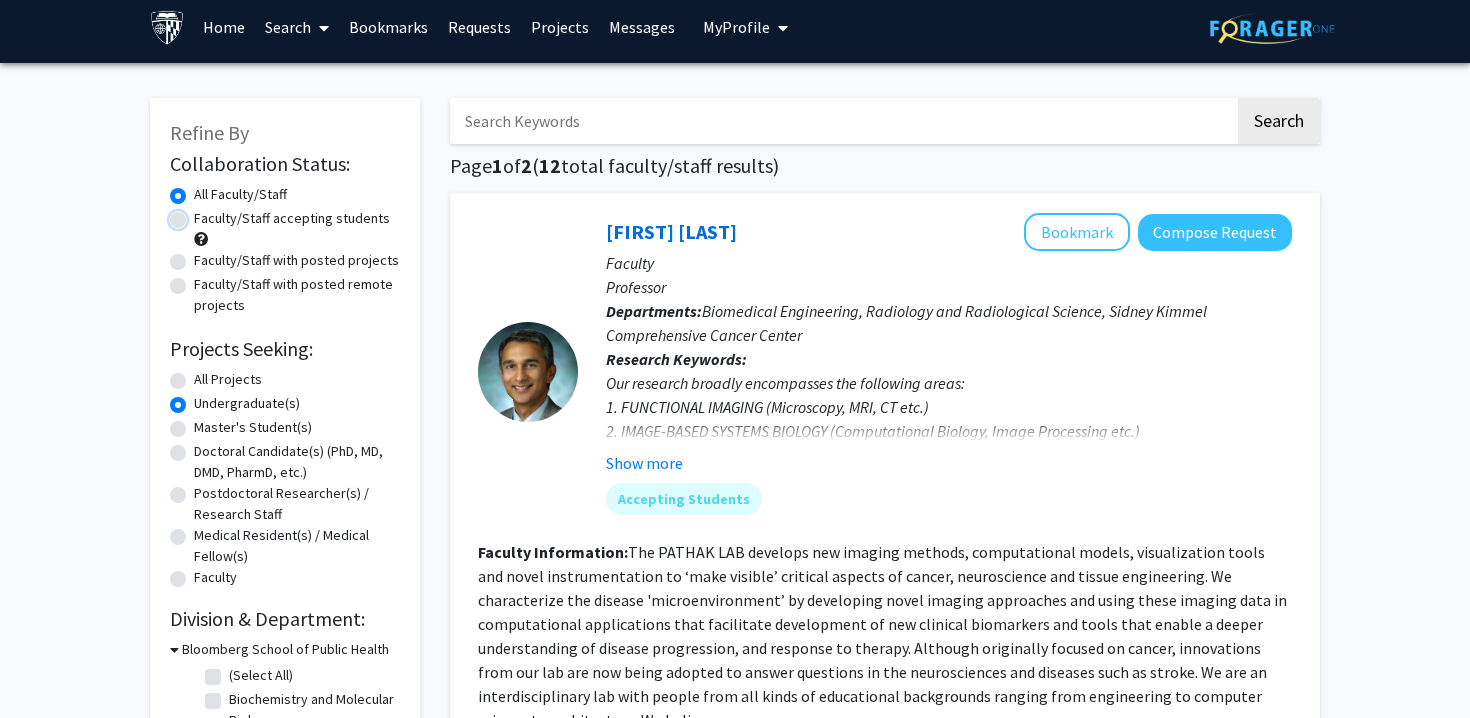 click on "Faculty/Staff accepting students" at bounding box center (200, 214) 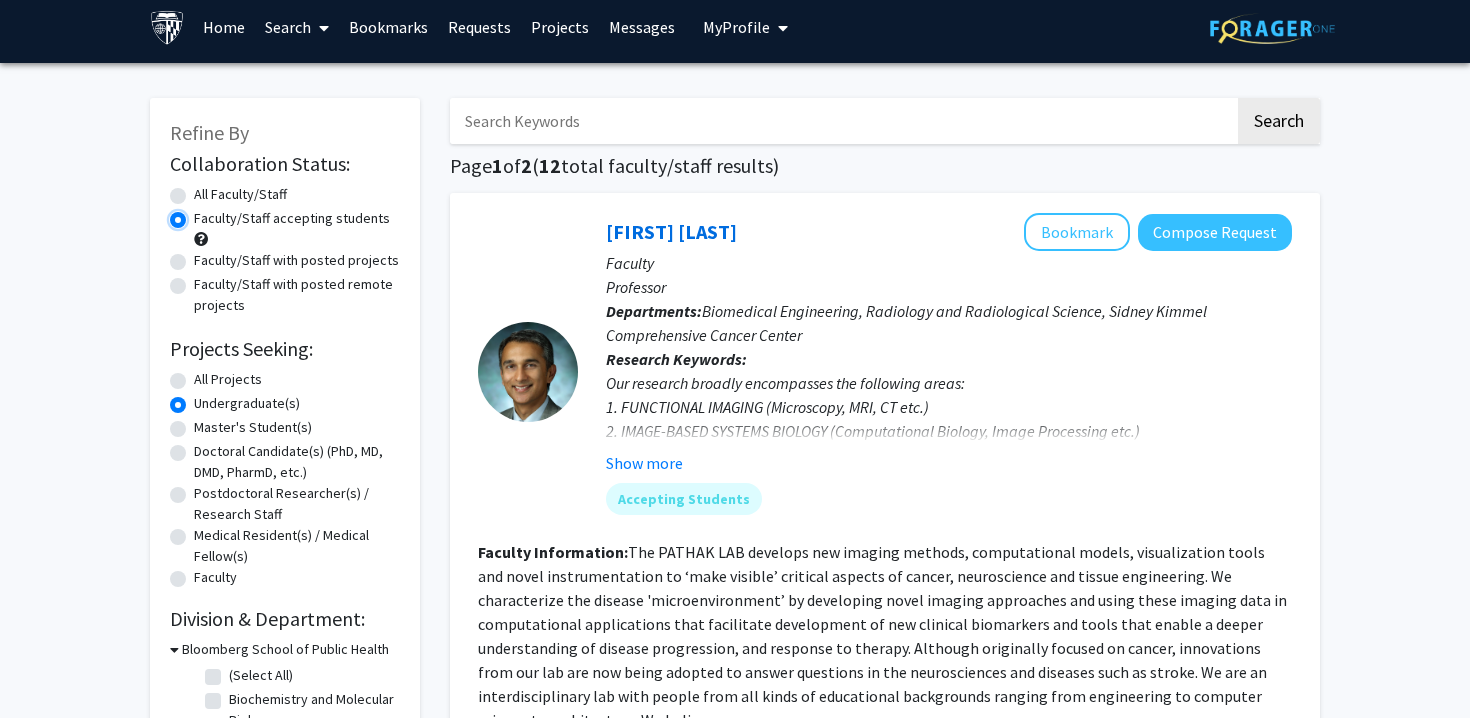scroll, scrollTop: 0, scrollLeft: 0, axis: both 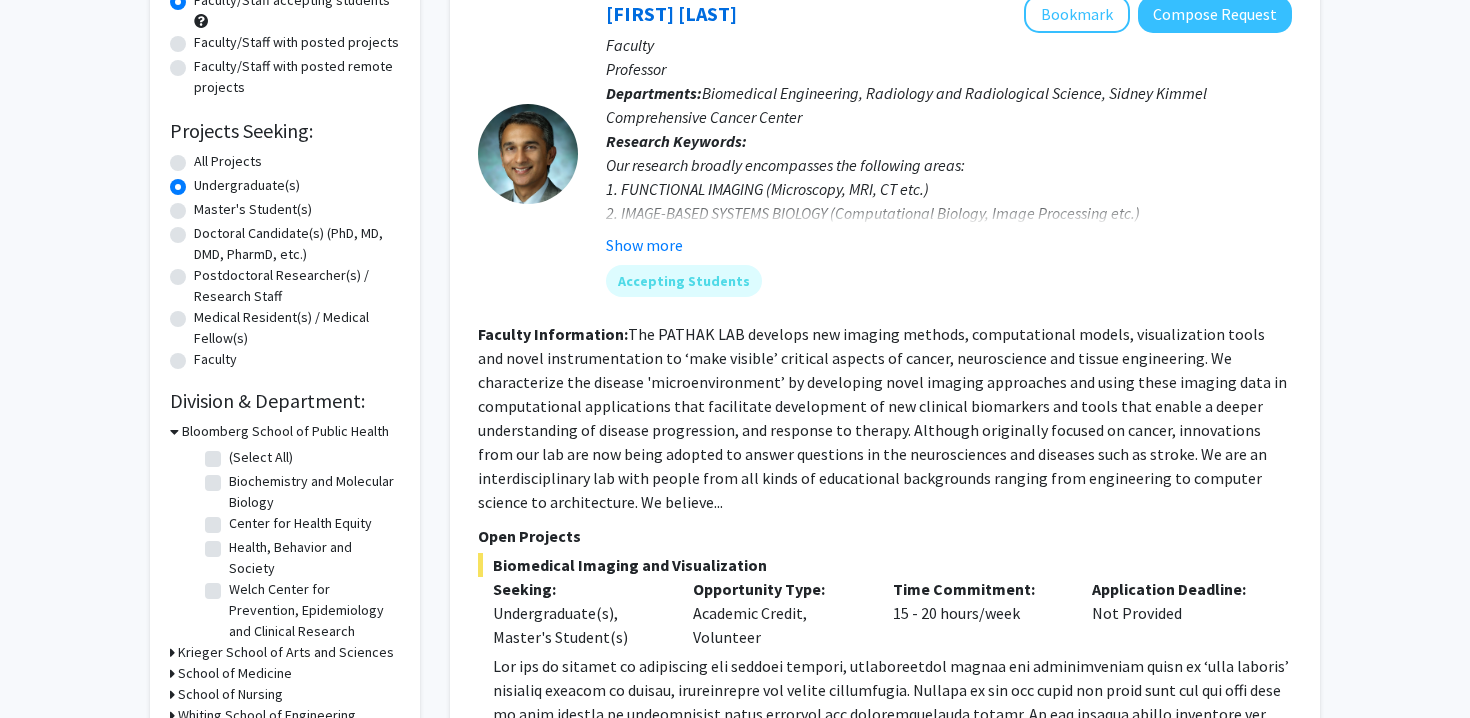 click on "The PATHAK LAB develops new imaging methods, computational models, visualization tools and novel instrumentation to ‘make visible’ critical aspects of cancer, neuroscience and tissue engineering. We characterize the disease 'microenvironment’ by developing novel imaging approaches and using these imaging data in computational applications that facilitate development of new clinical biomarkers and tools that enable a deeper understanding of disease progression, and response to therapy. Although originally focused on cancer, innovations from our lab are now being adopted to answer questions in the neurosciences and diseases such as stroke. We are an interdisciplinary lab with people from all kinds of educational backgrounds ranging from engineering to computer science to architecture. We believe..." 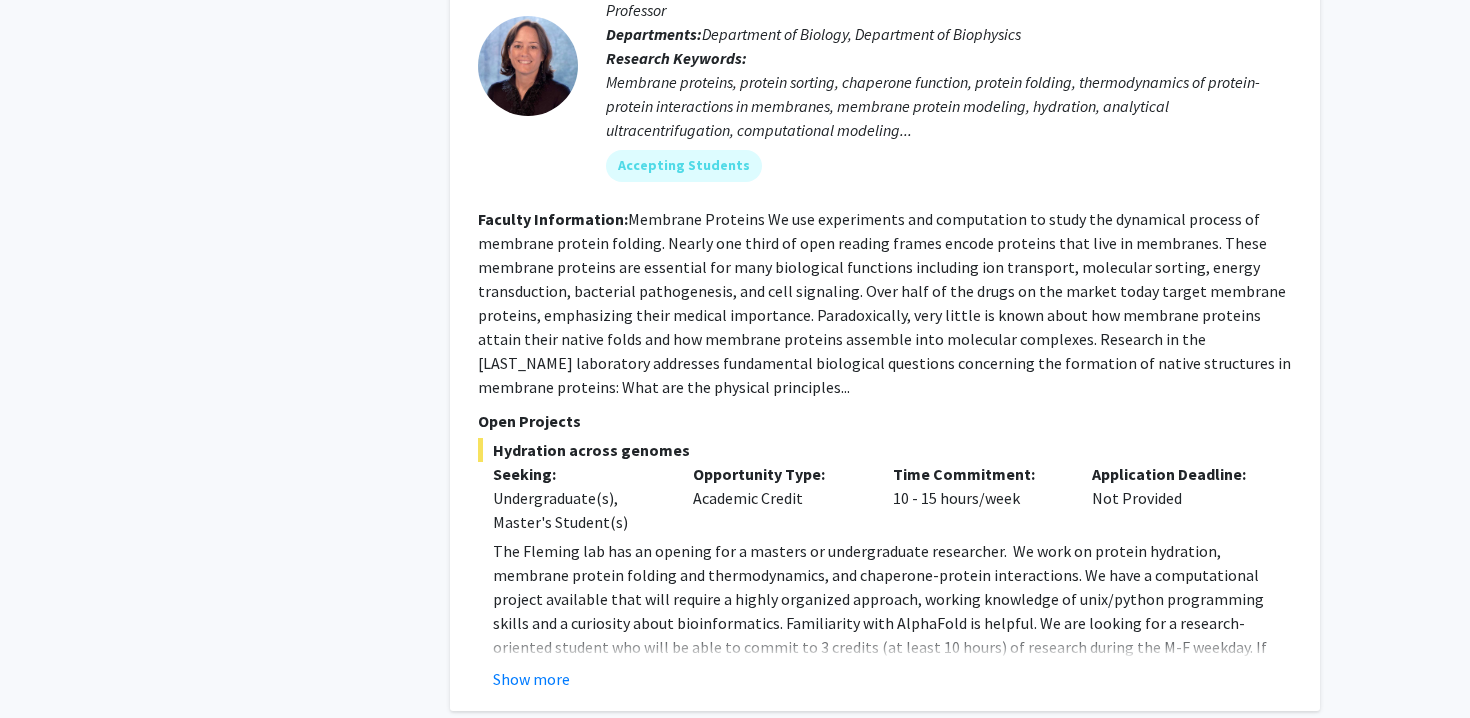 scroll, scrollTop: 1978, scrollLeft: 0, axis: vertical 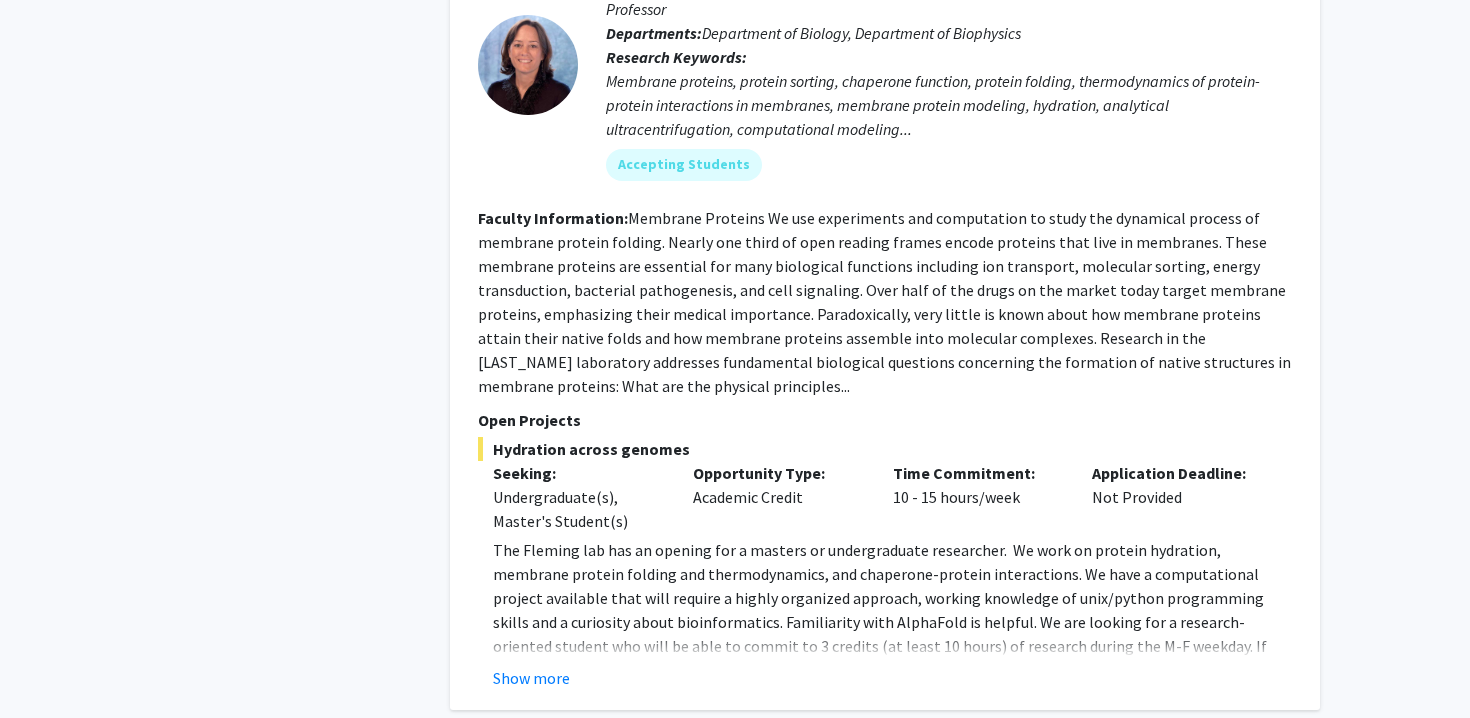 click on "Undergraduate(s), Master's Student(s)" 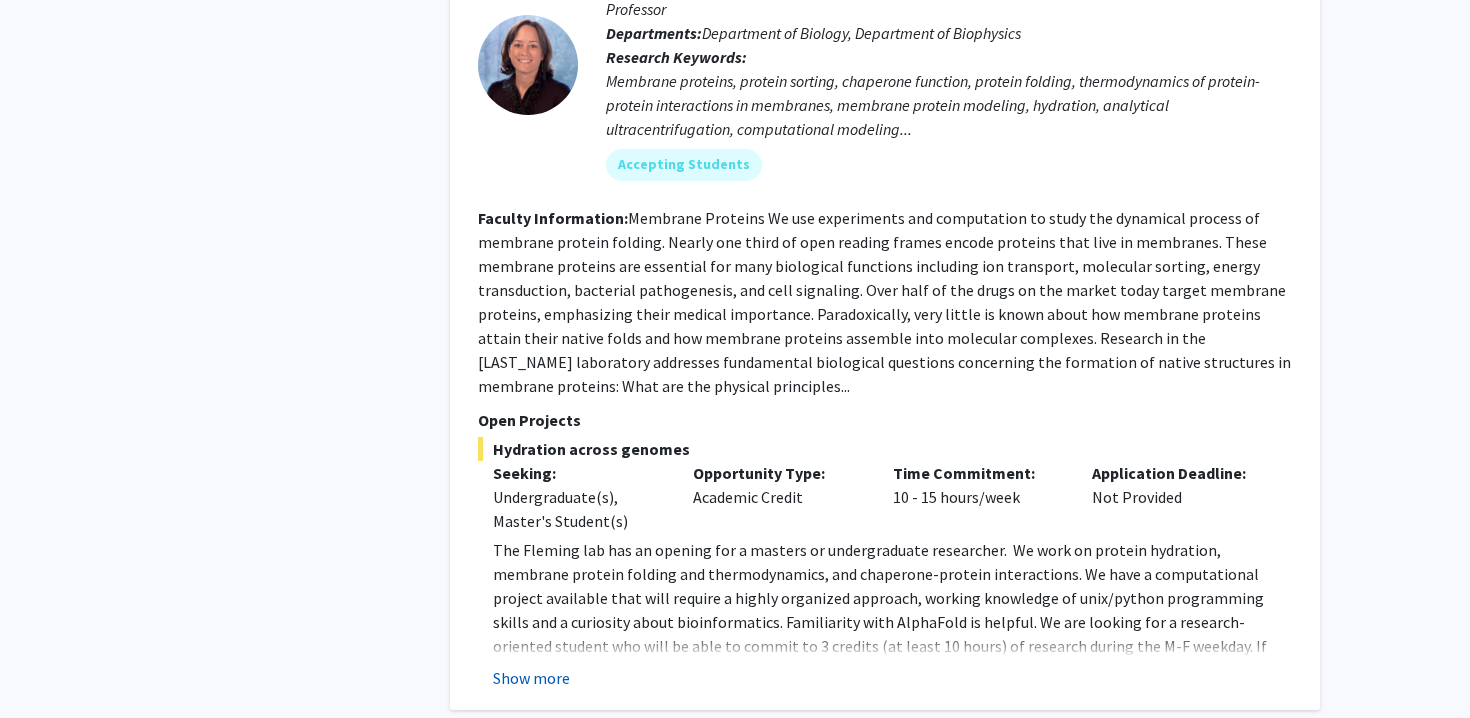 click on "Show more" 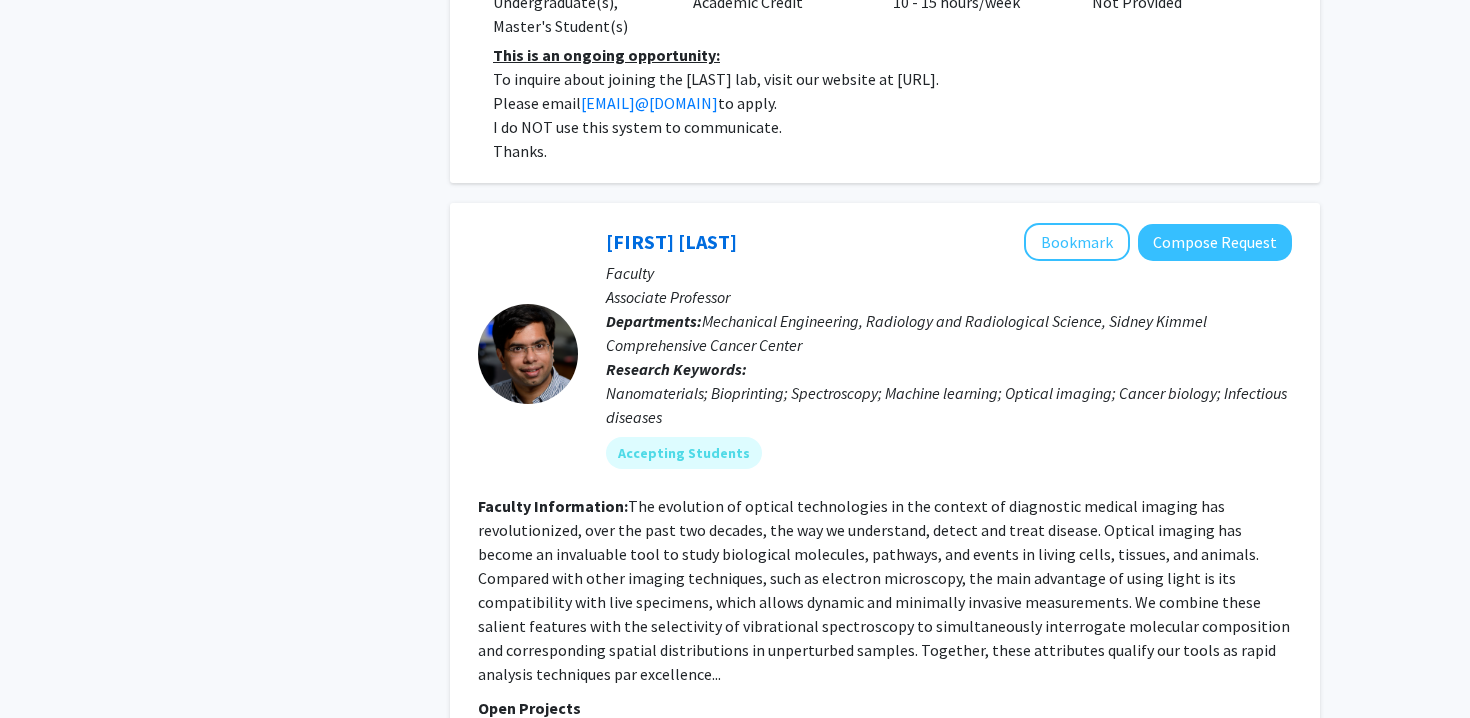 scroll, scrollTop: 4367, scrollLeft: 0, axis: vertical 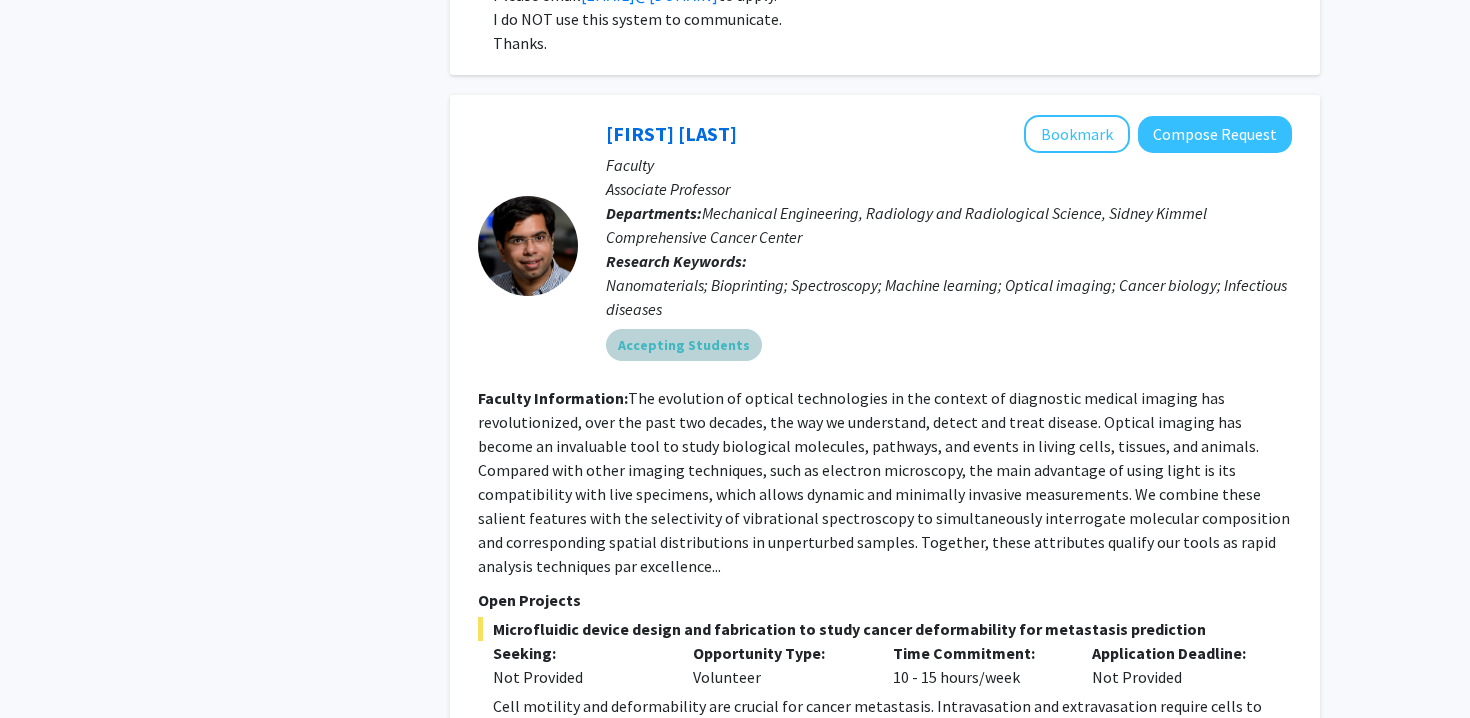 click on "Accepting Students" at bounding box center [684, 345] 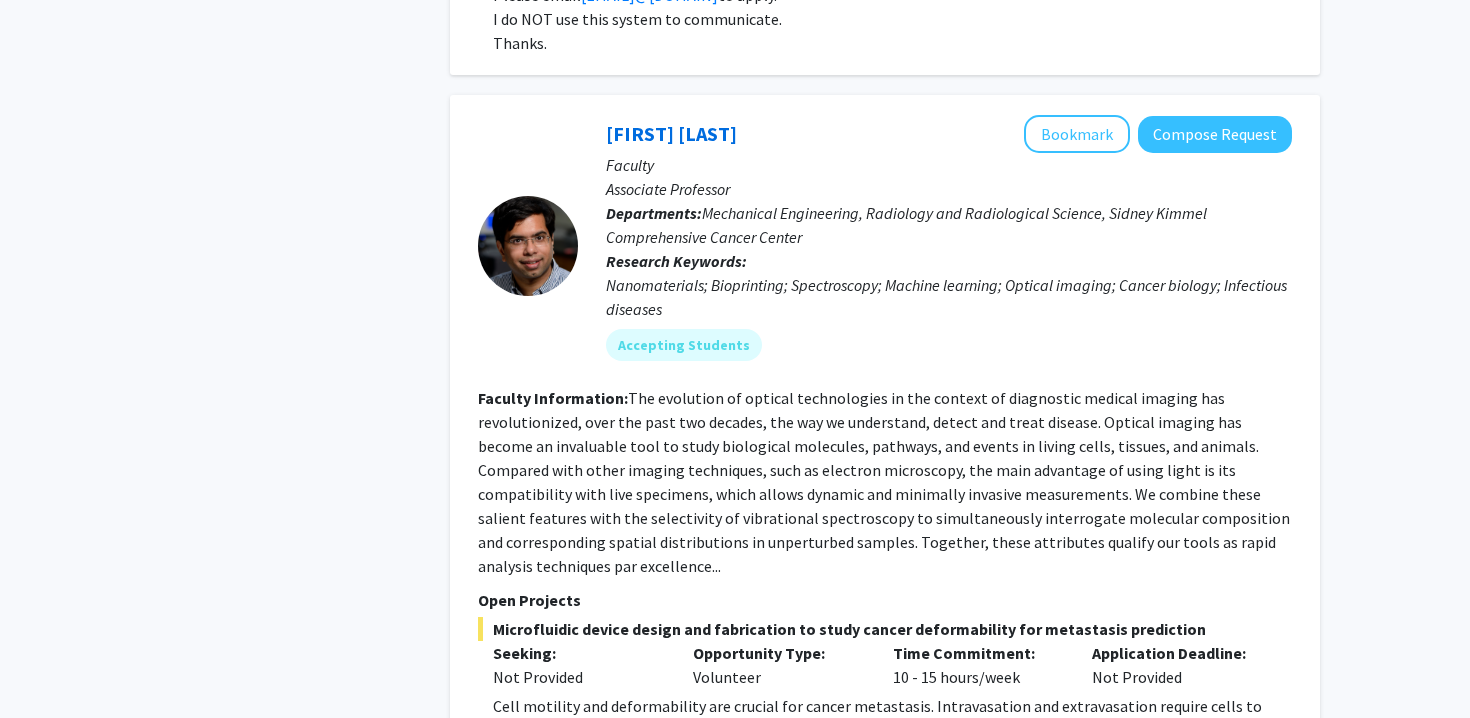 click 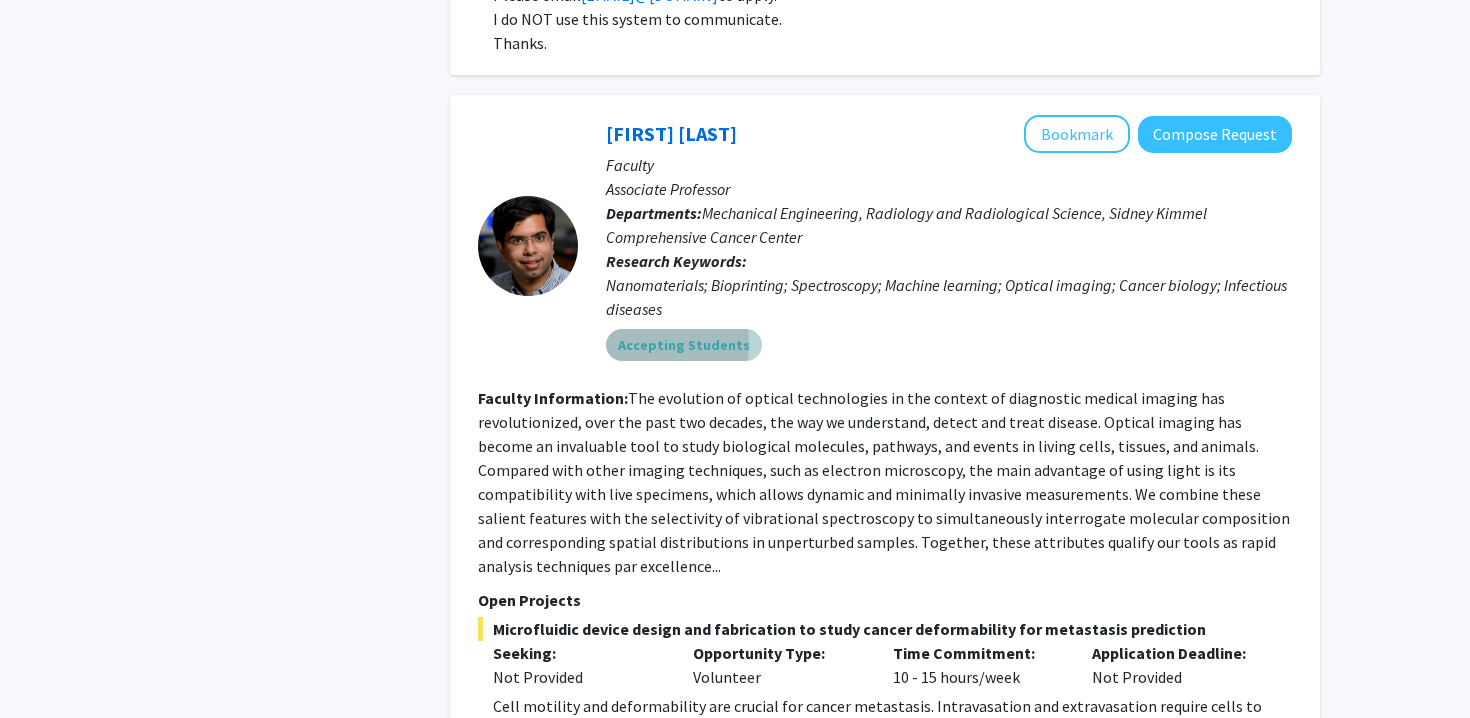 click on "Accepting Students" at bounding box center (684, 345) 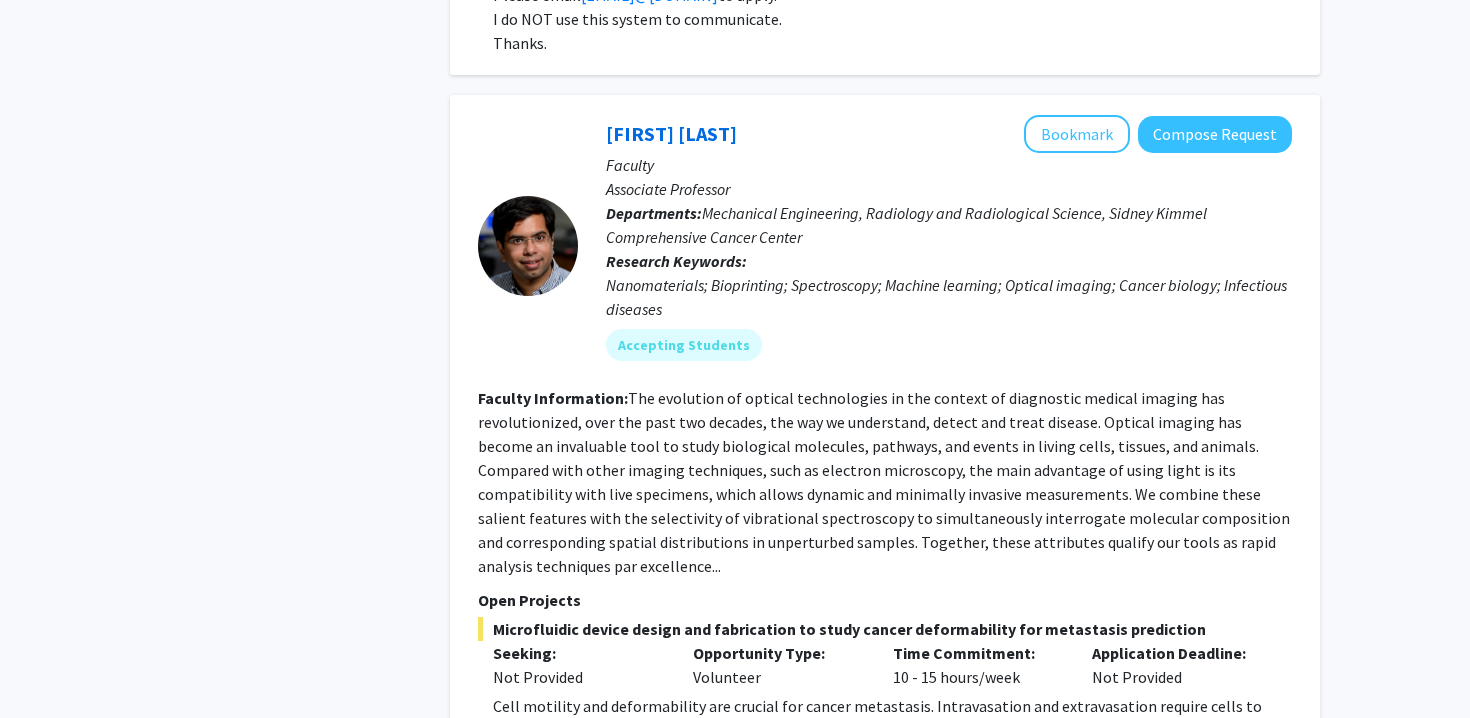 click 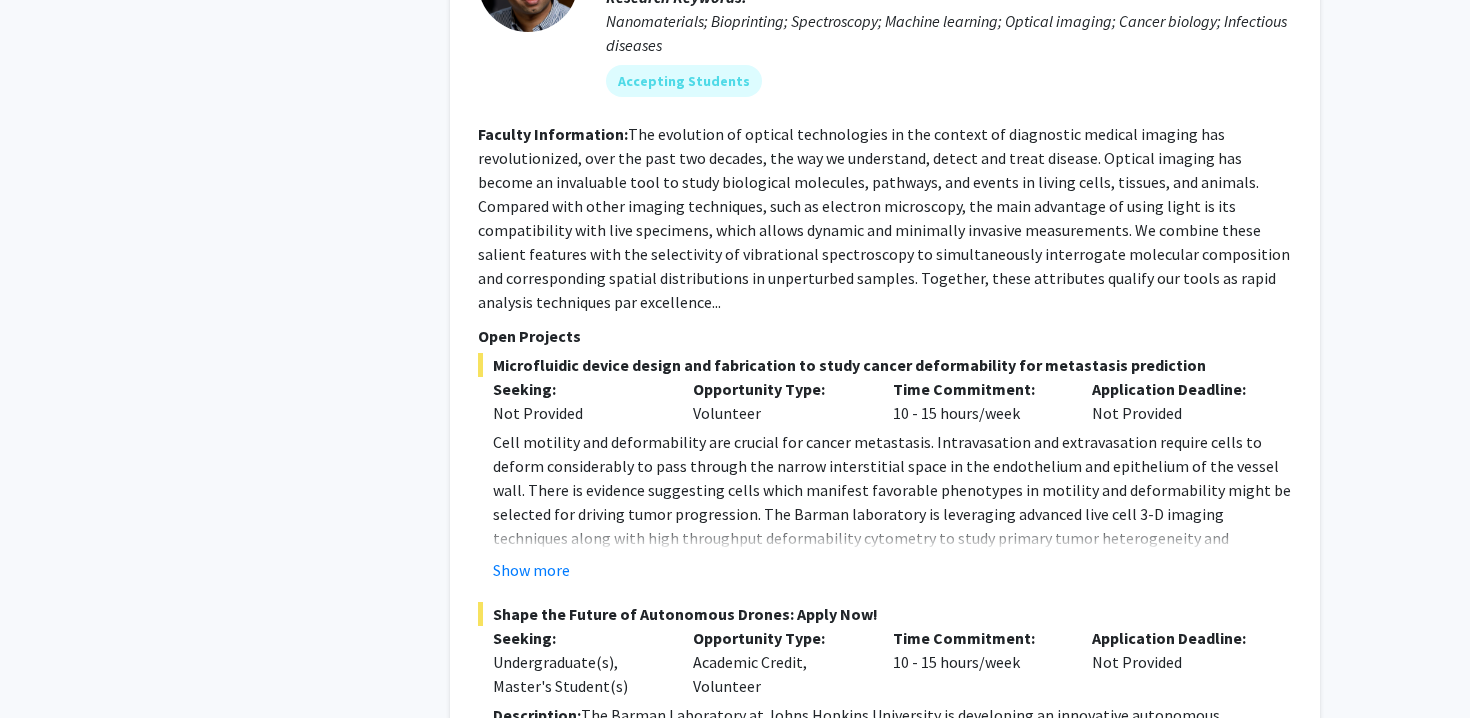 scroll, scrollTop: 4669, scrollLeft: 0, axis: vertical 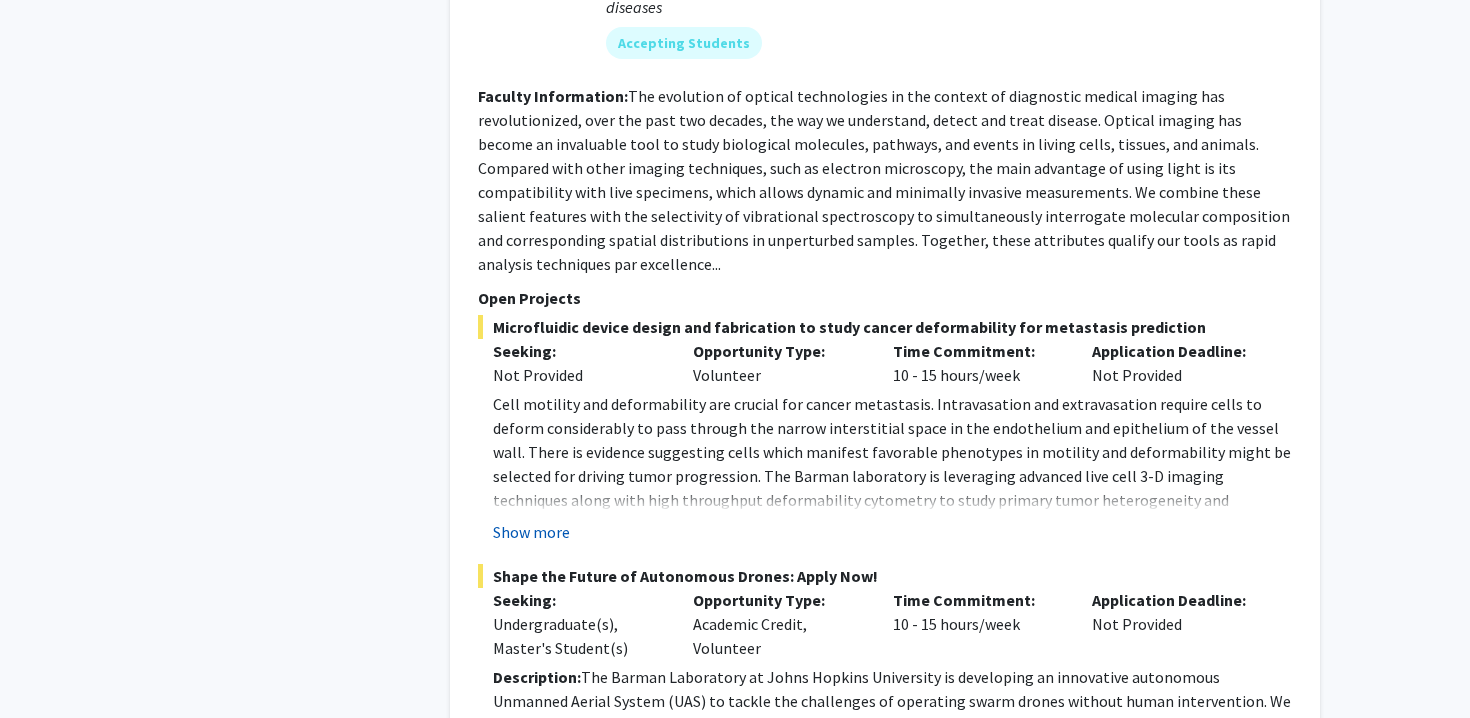 click on "Show more" 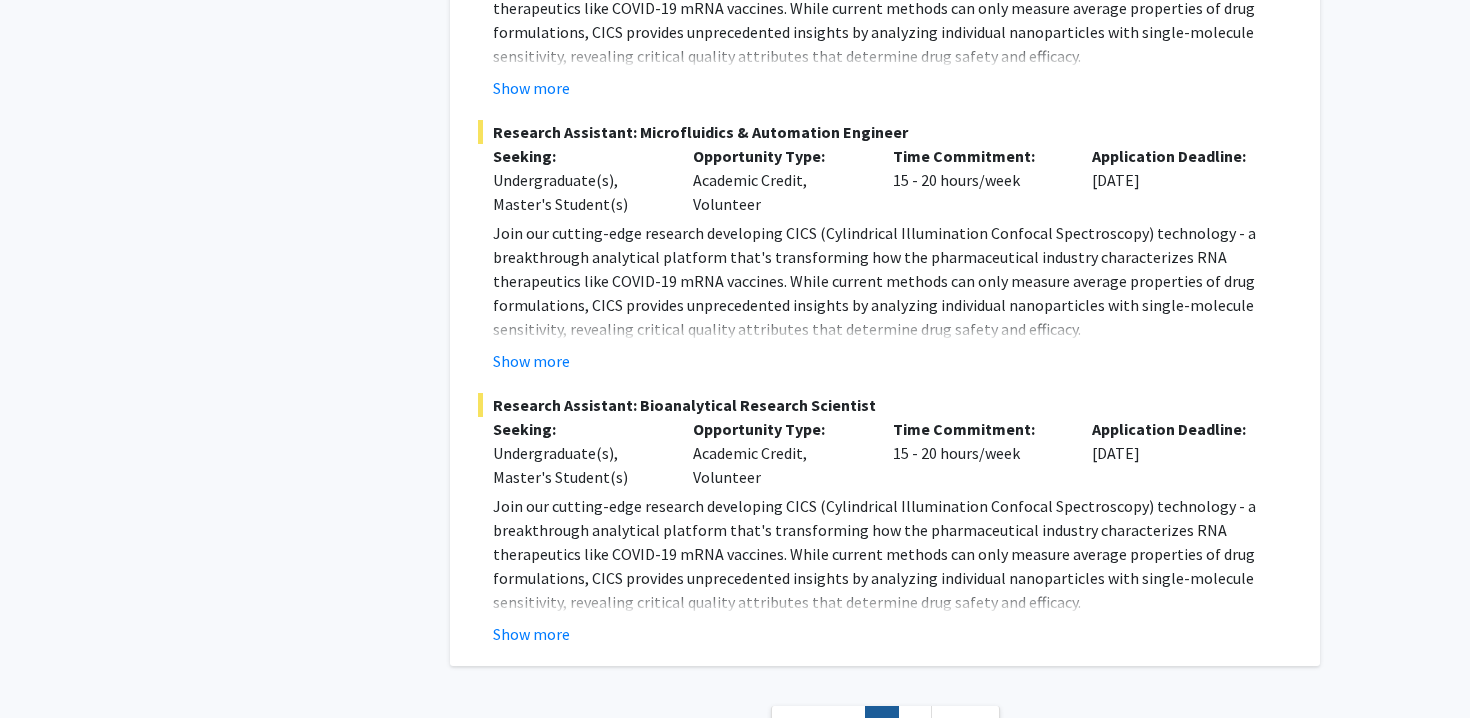 scroll, scrollTop: 8683, scrollLeft: 0, axis: vertical 